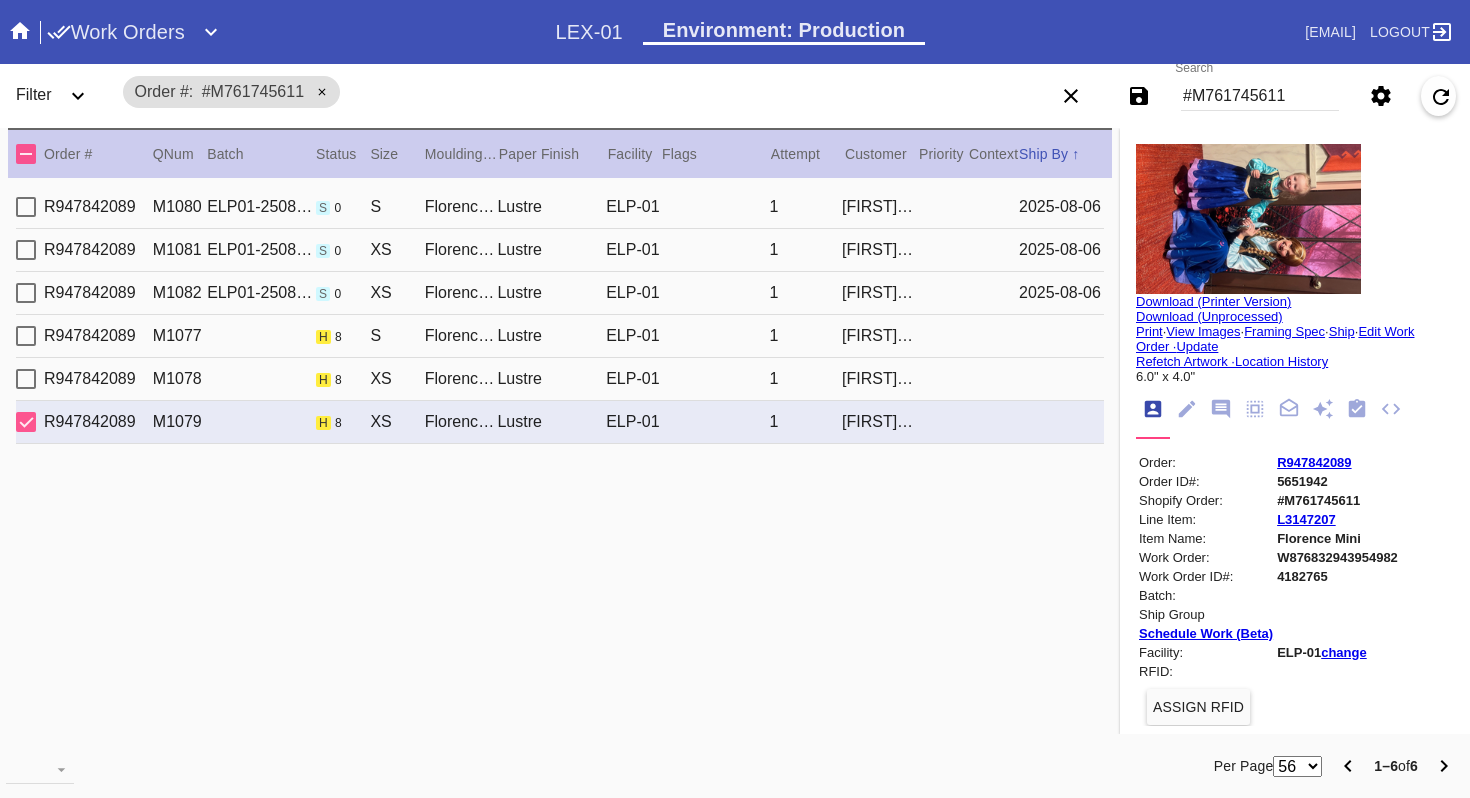 scroll, scrollTop: 0, scrollLeft: 0, axis: both 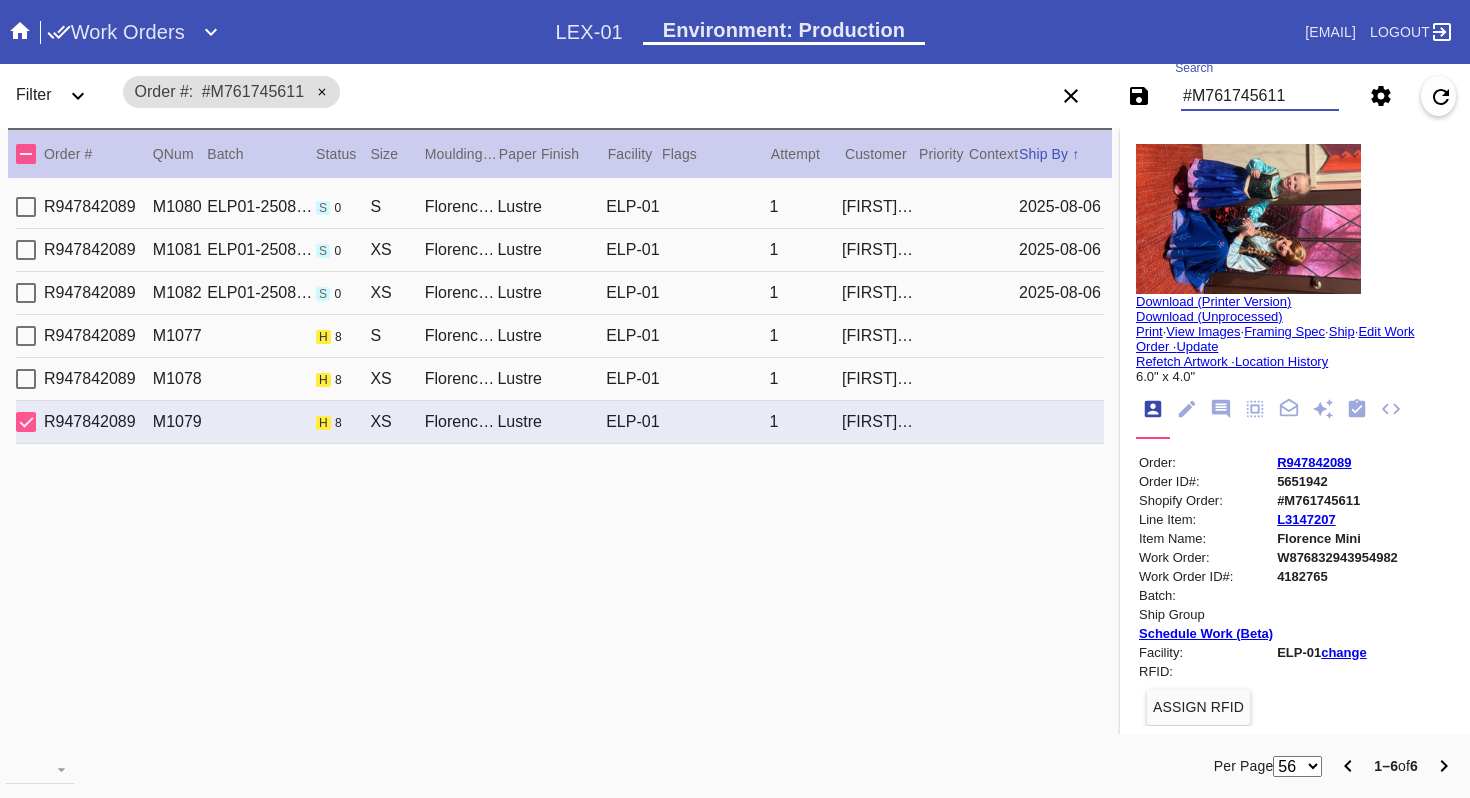 click on "#M761745611" at bounding box center (1260, 96) 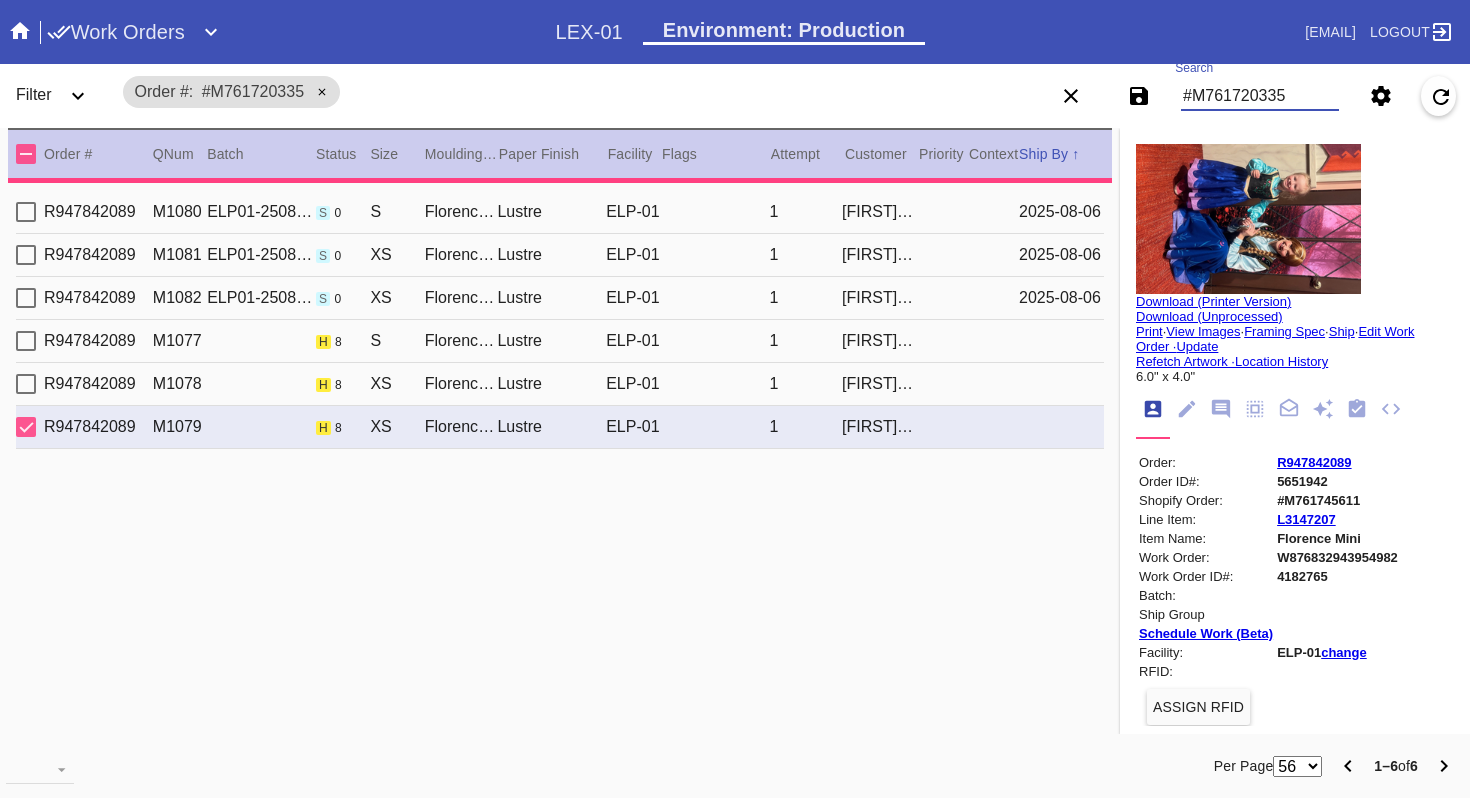 type on "3.0" 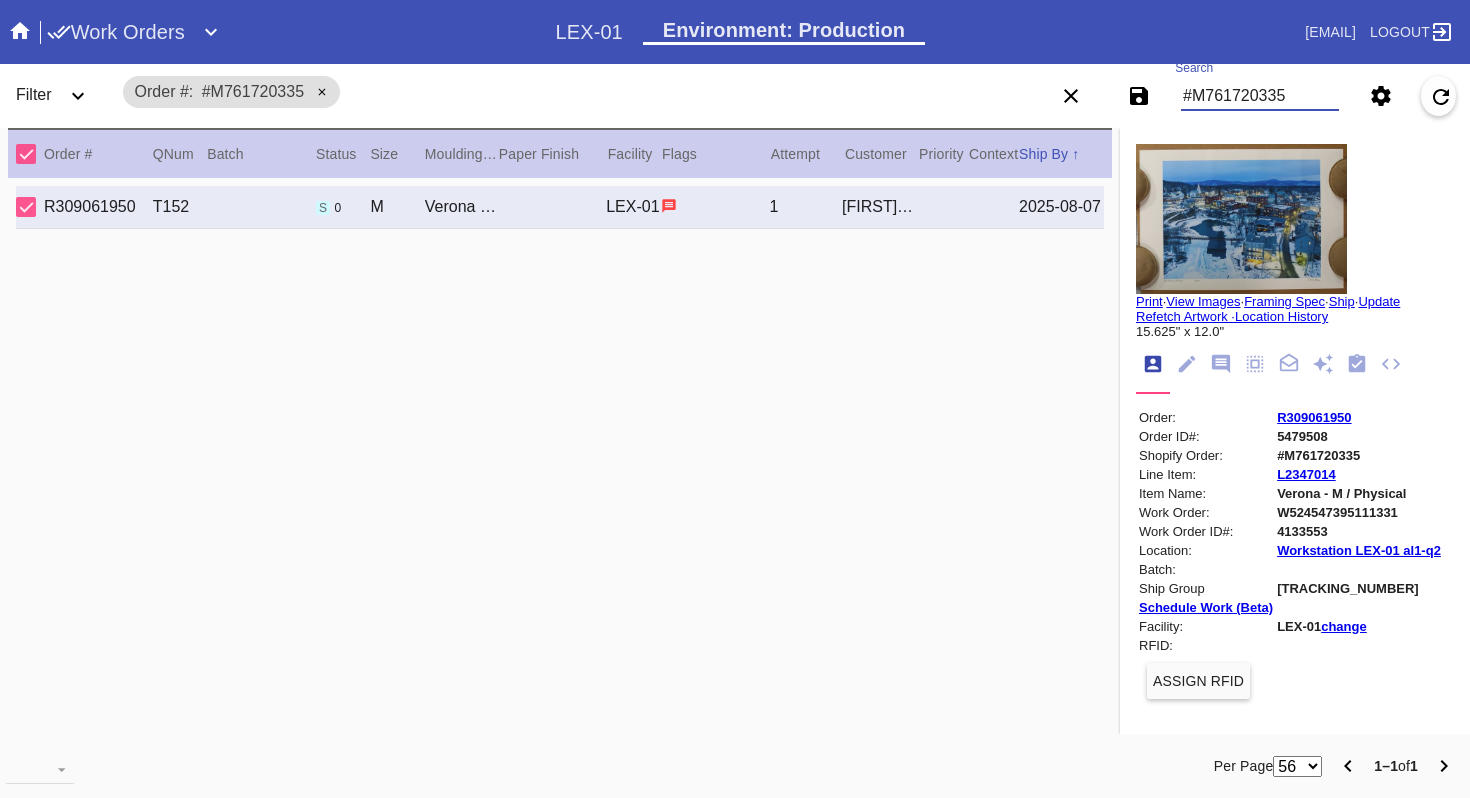 click on "W524547395111331" at bounding box center (1359, 512) 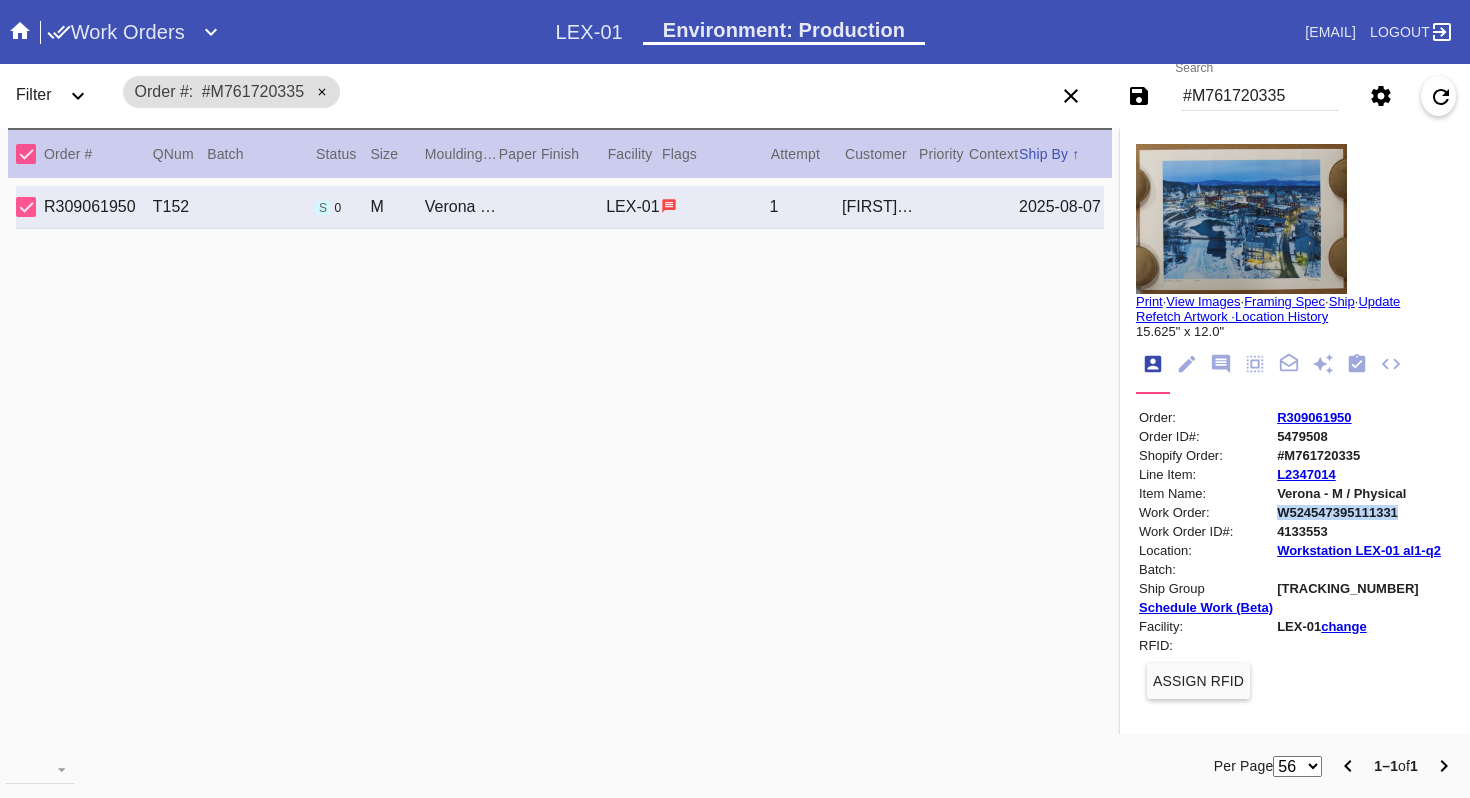 click on "W524547395111331" at bounding box center [1359, 512] 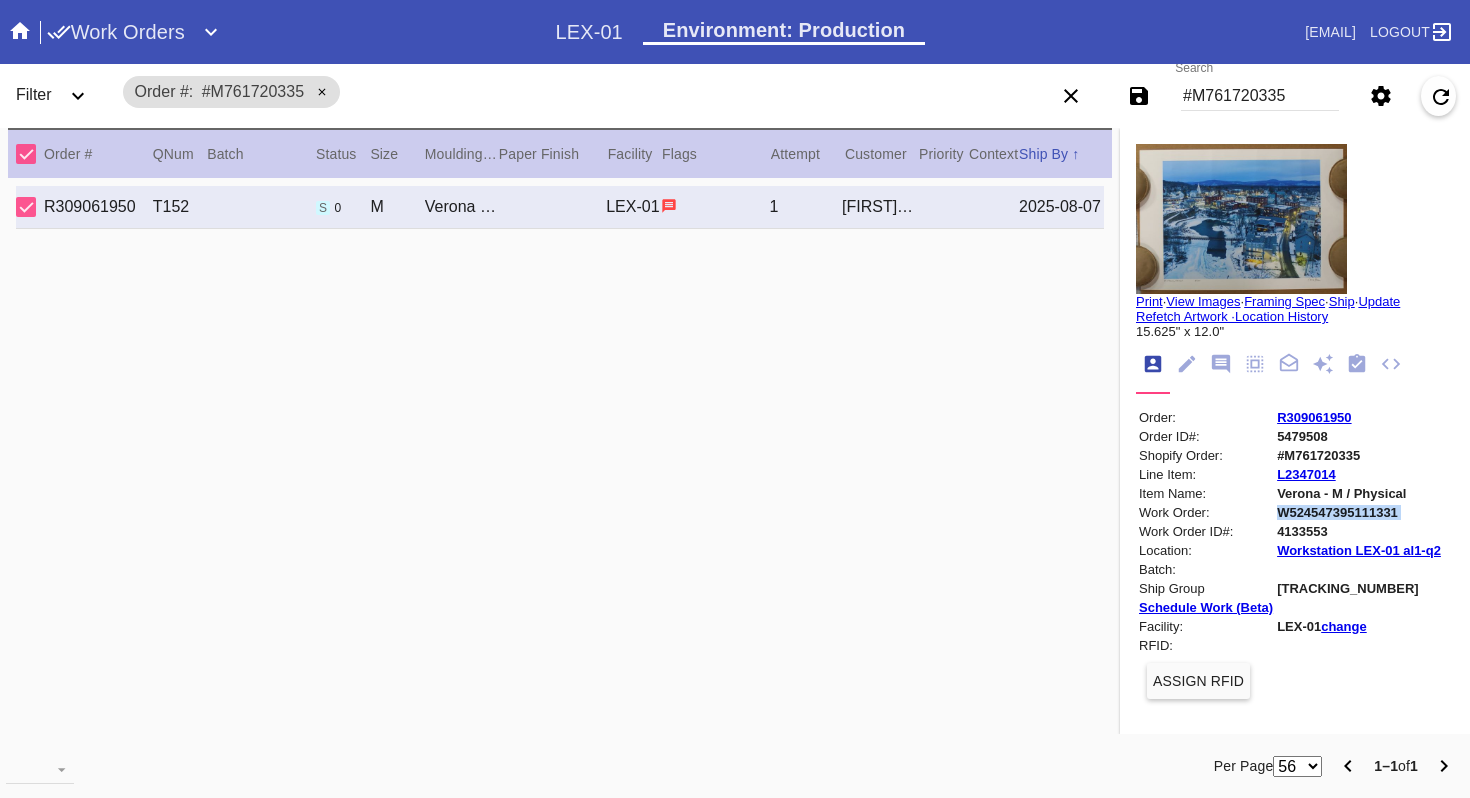 click on "W524547395111331" at bounding box center [1359, 512] 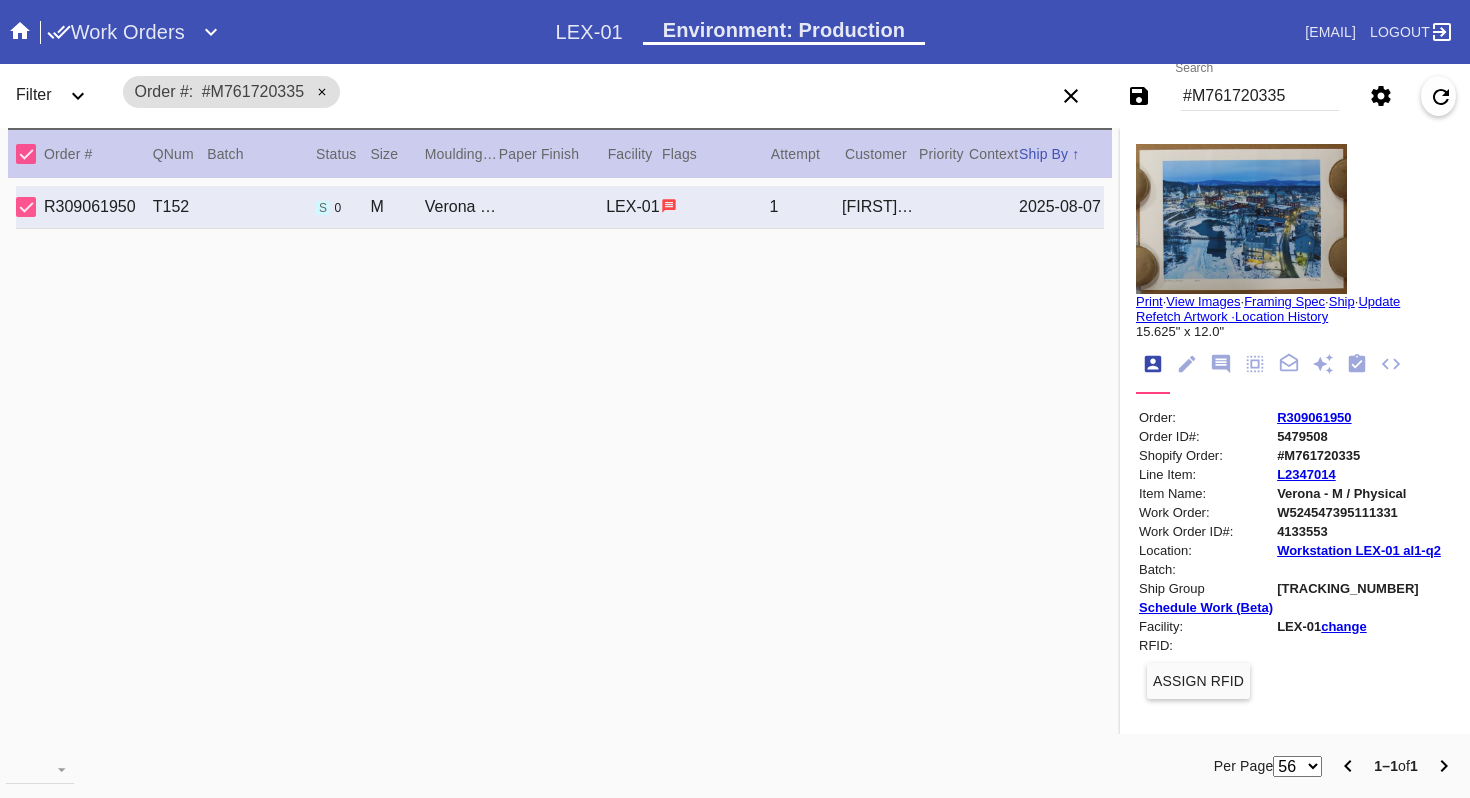 click on "#M761720335" at bounding box center (1260, 96) 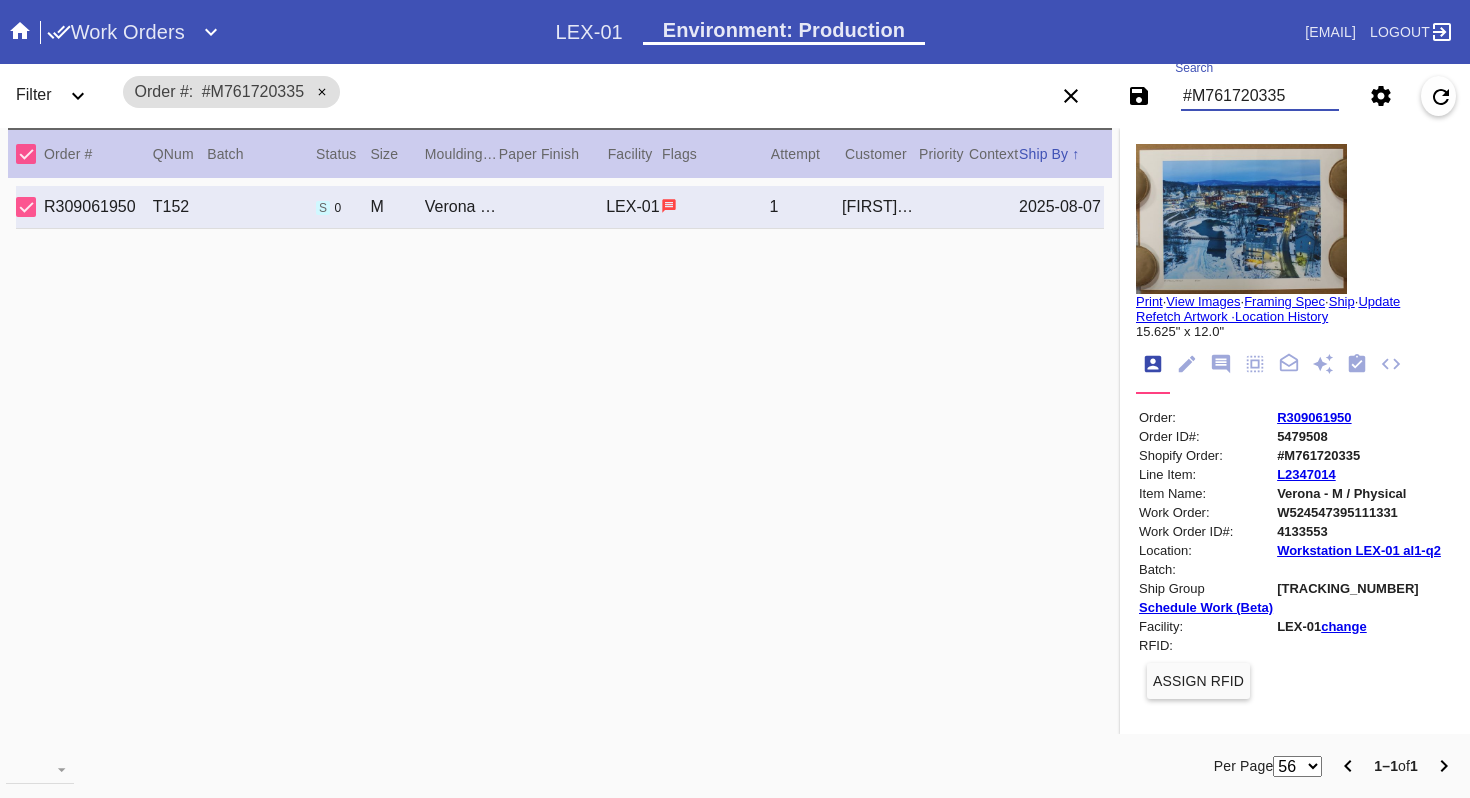 click on "#M761720335" at bounding box center (1260, 96) 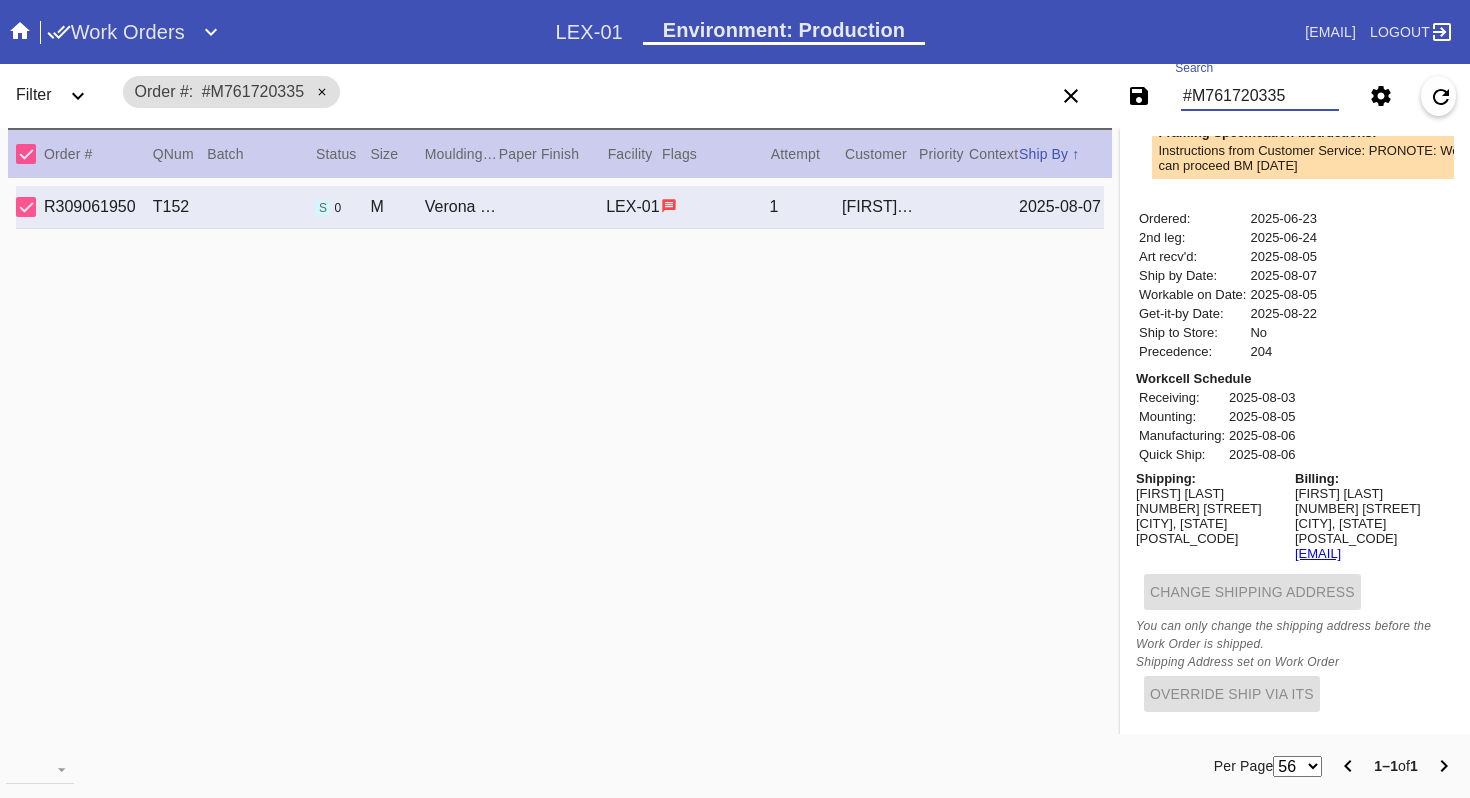 scroll, scrollTop: 653, scrollLeft: 0, axis: vertical 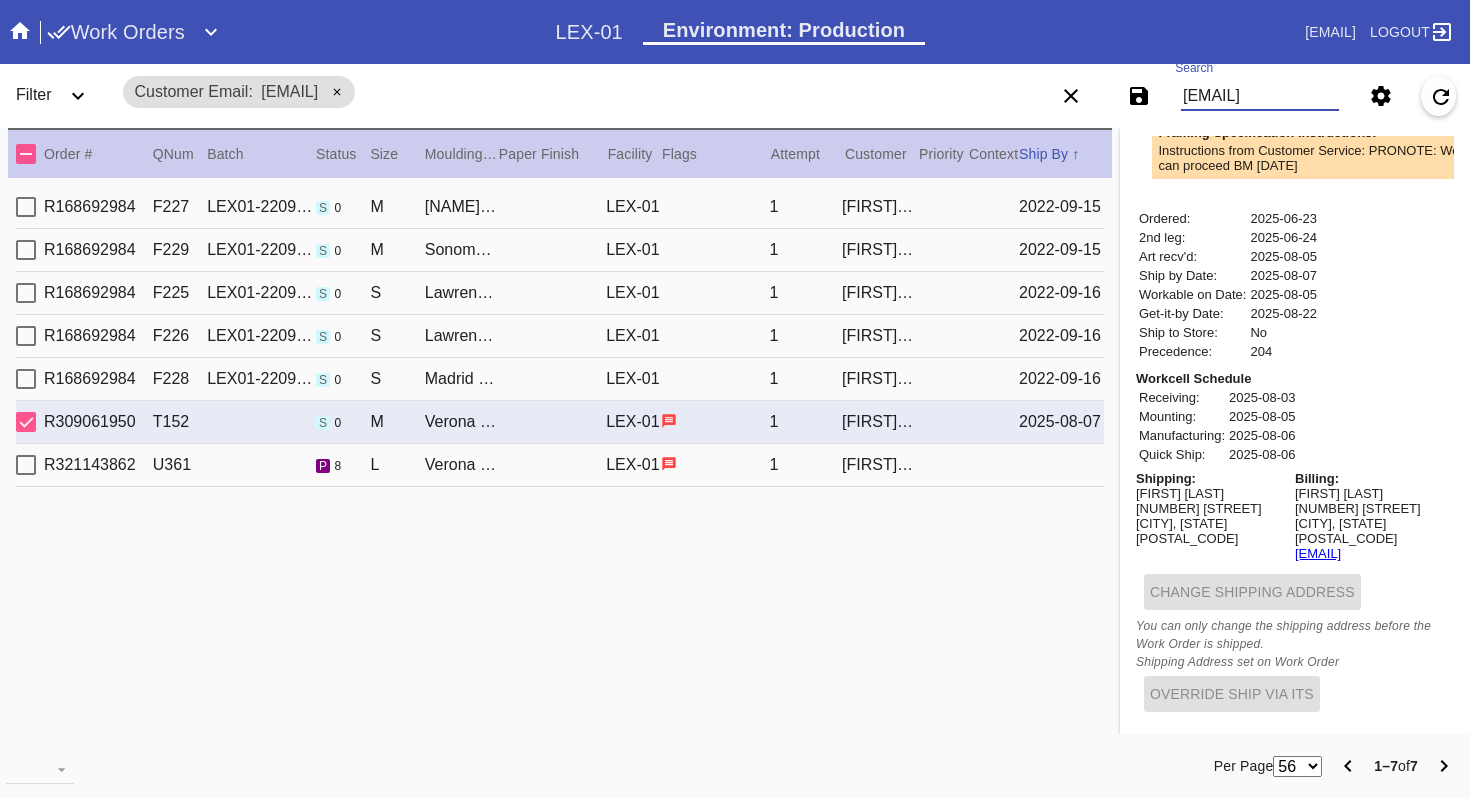 type on "[EMAIL]" 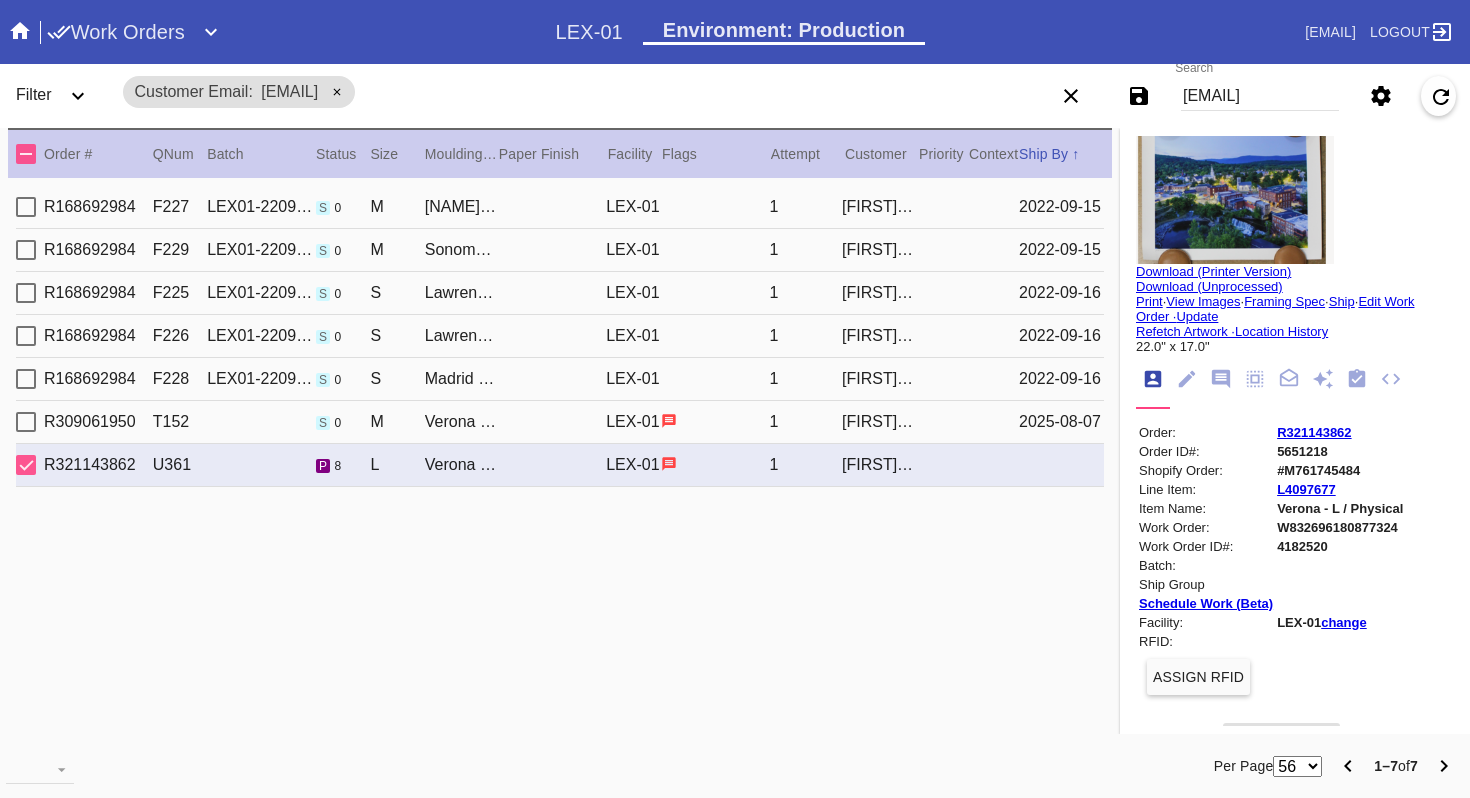 scroll, scrollTop: 37, scrollLeft: 0, axis: vertical 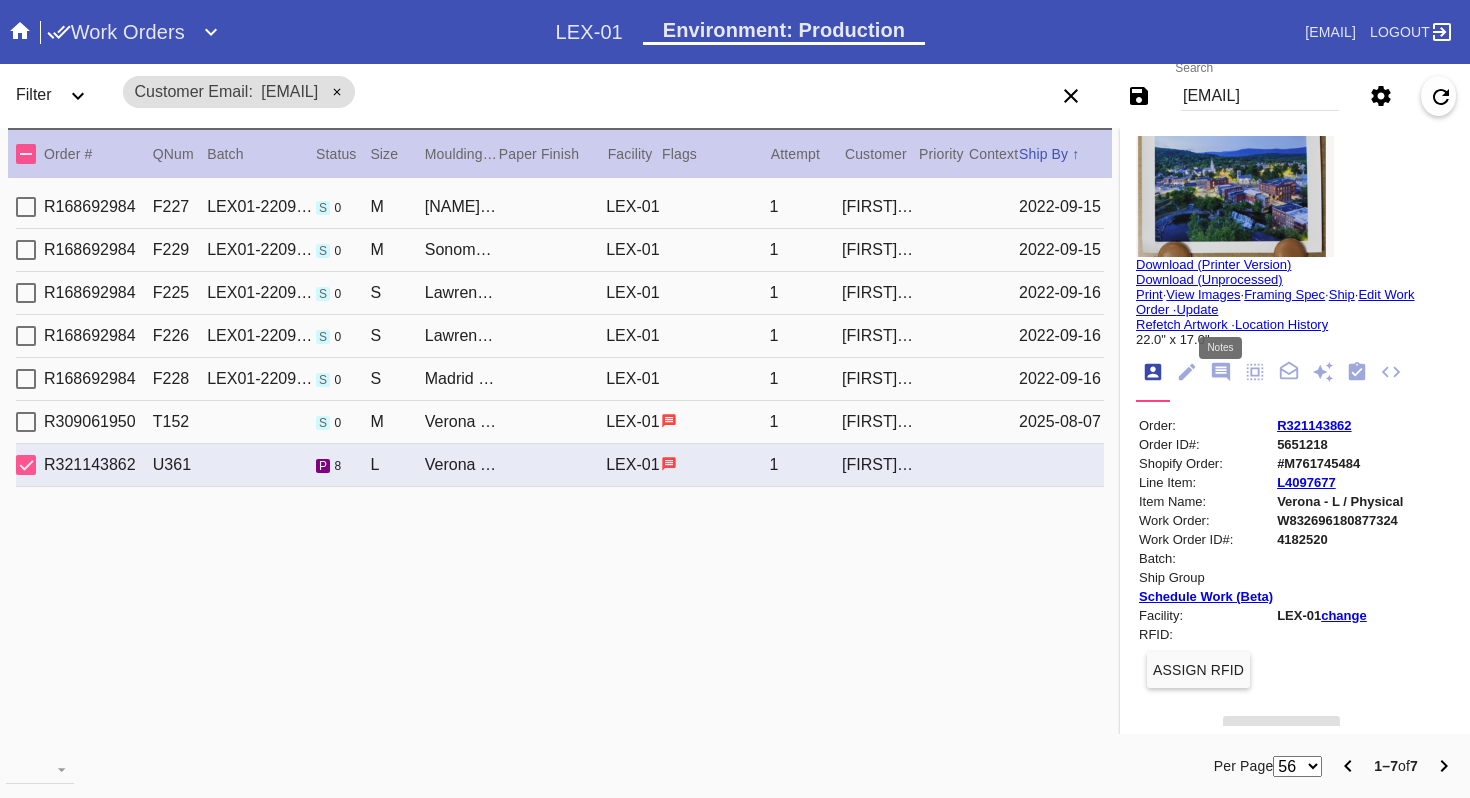 click 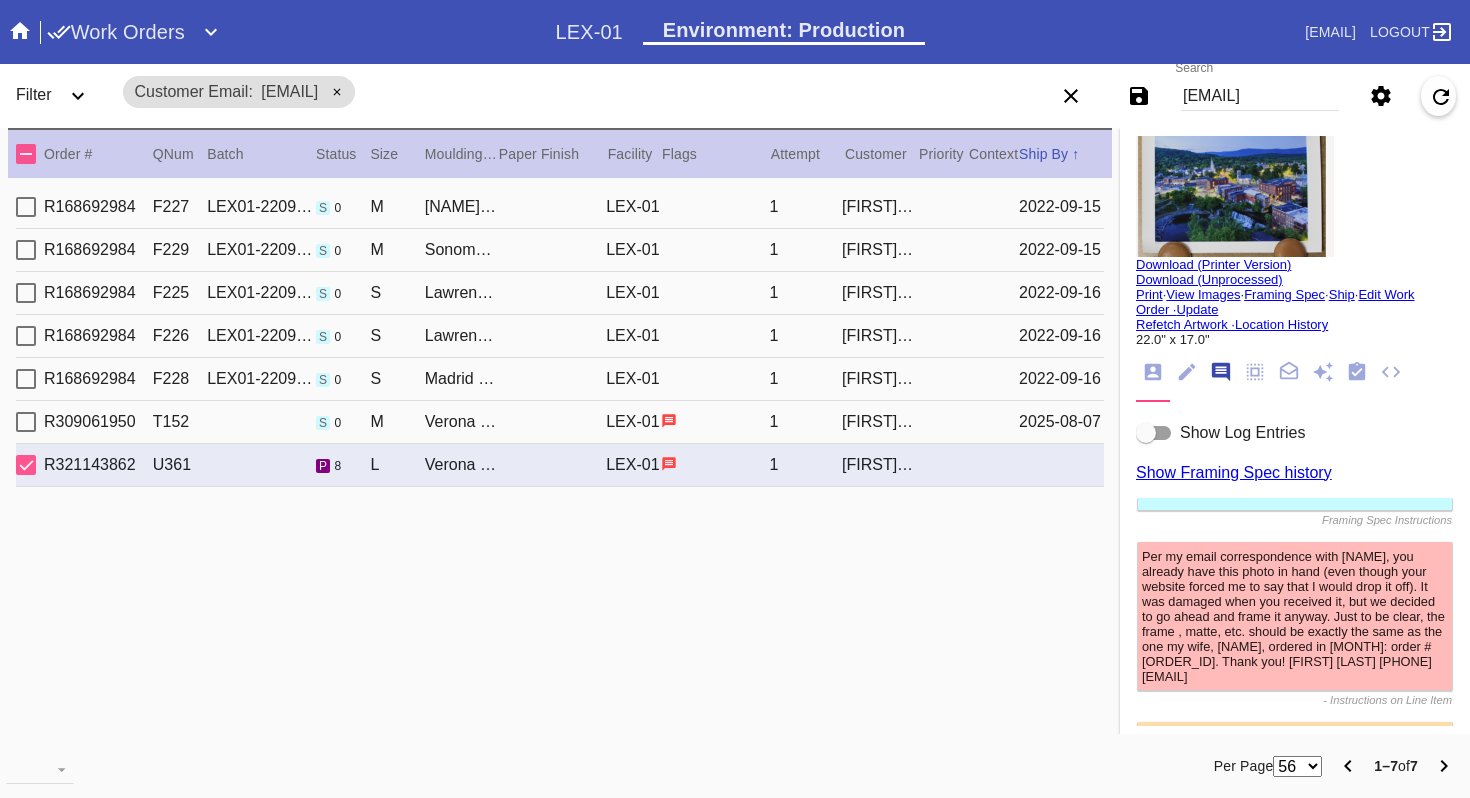 scroll, scrollTop: 123, scrollLeft: 0, axis: vertical 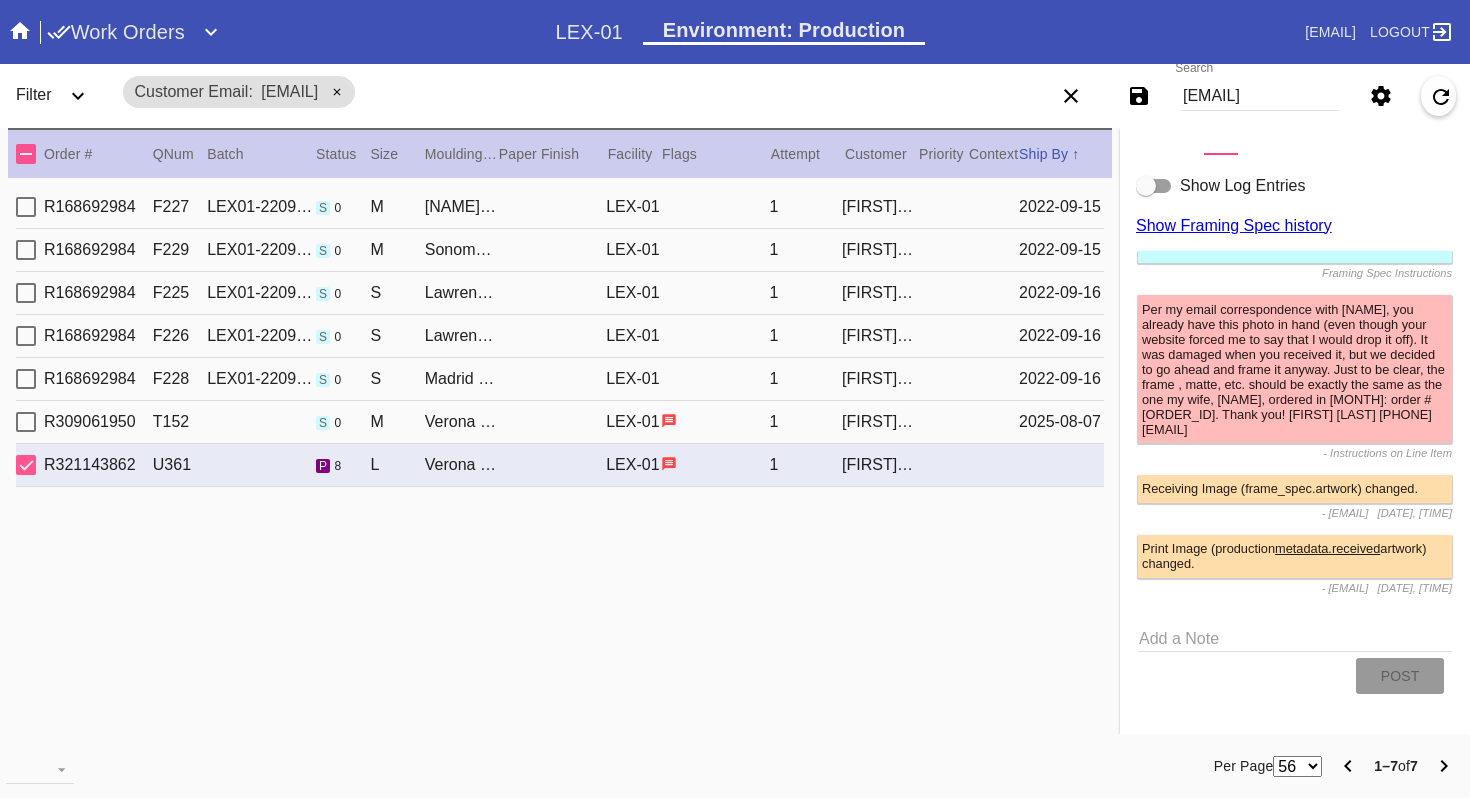 click on "Show Log Entries" at bounding box center (1242, 185) 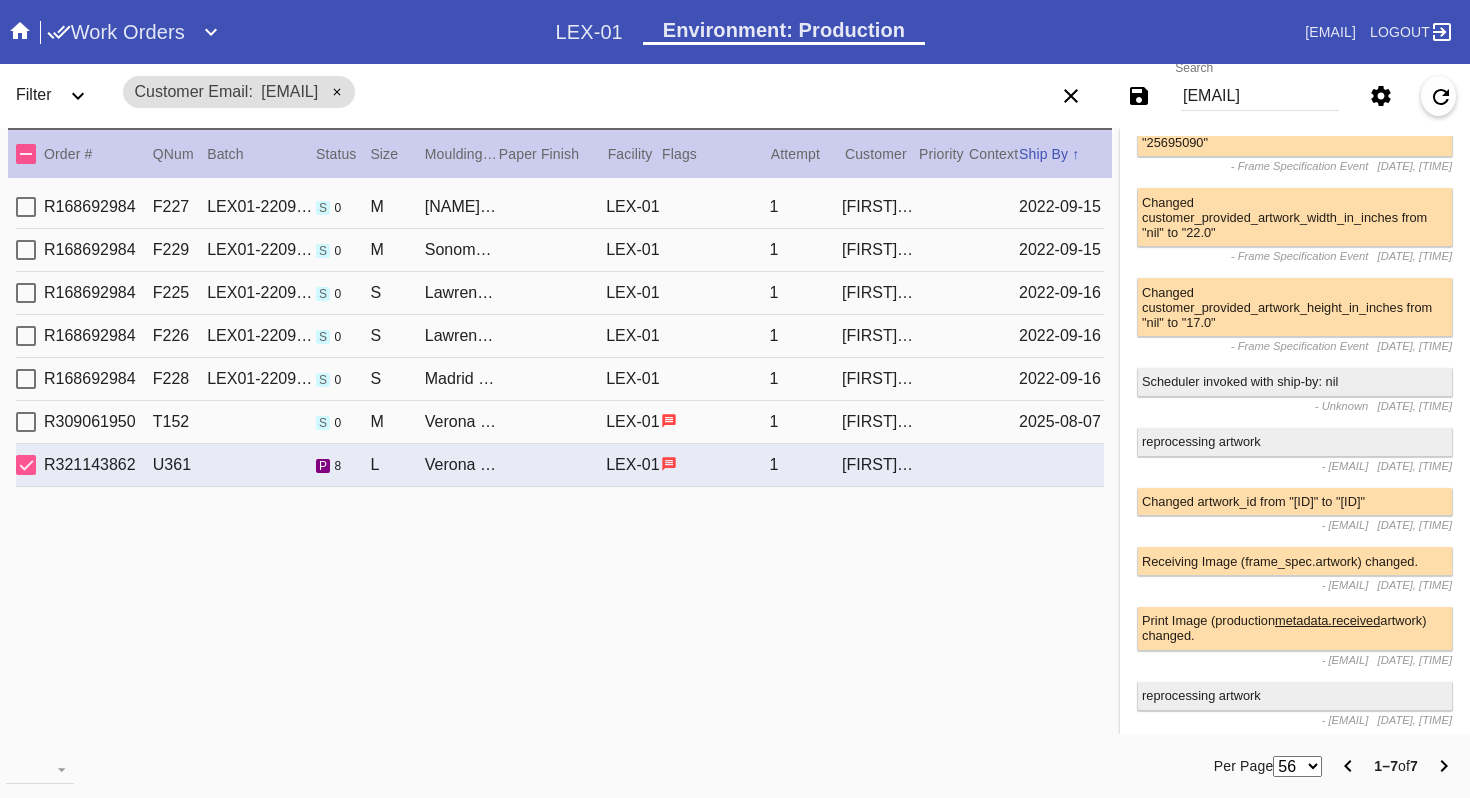 scroll, scrollTop: 984, scrollLeft: 0, axis: vertical 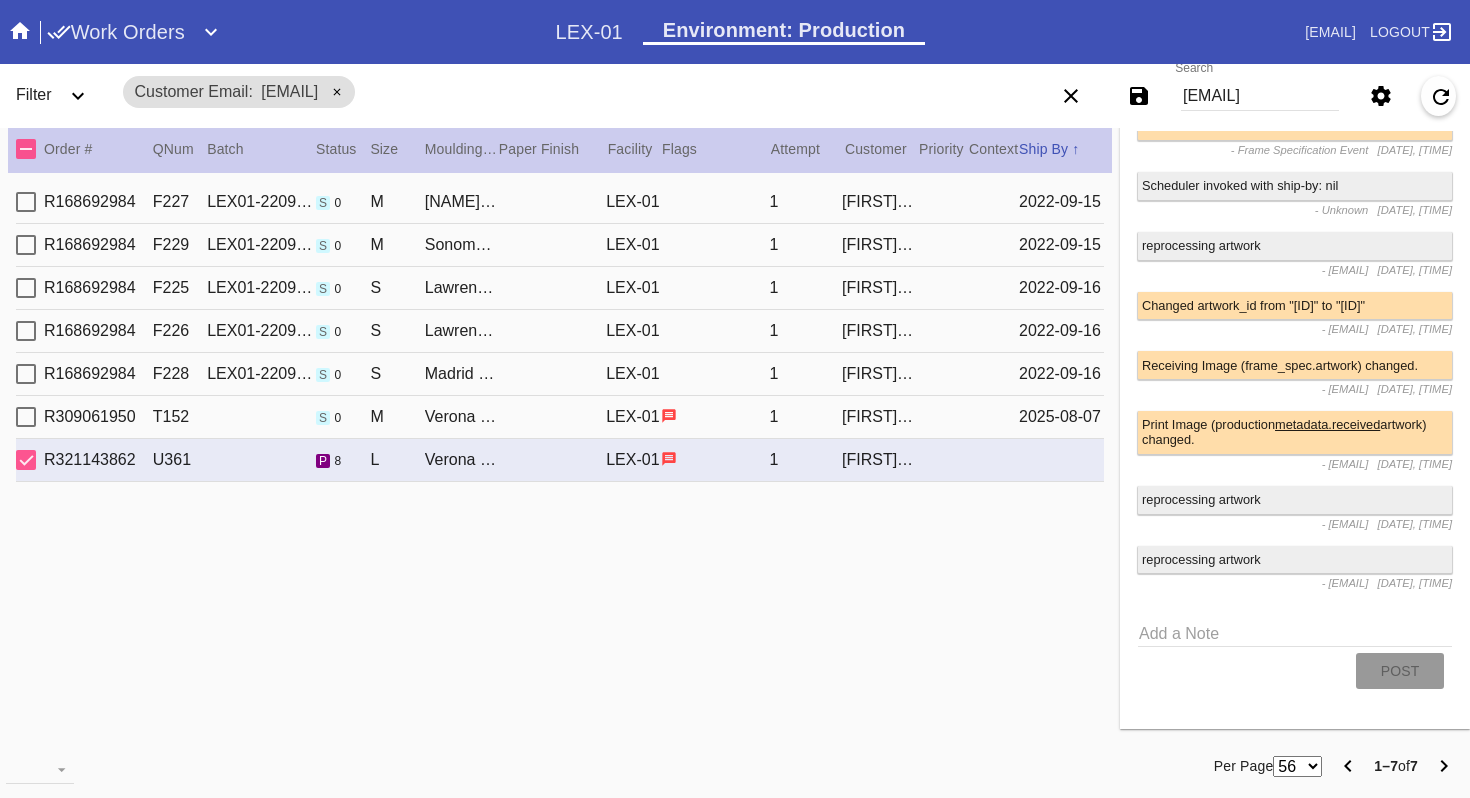 click on "2025-08-07" at bounding box center [1061, 417] 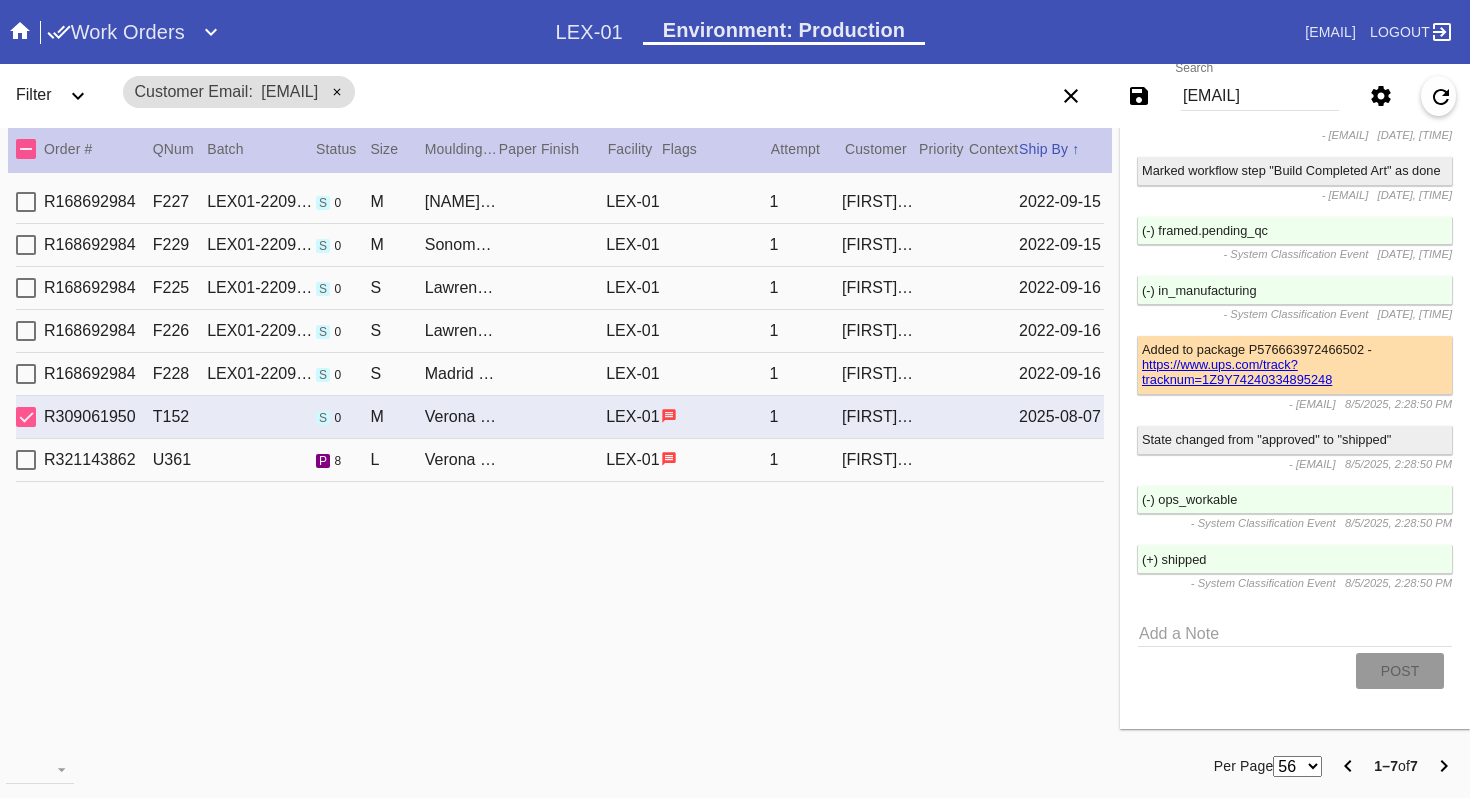 scroll, scrollTop: 7108, scrollLeft: 0, axis: vertical 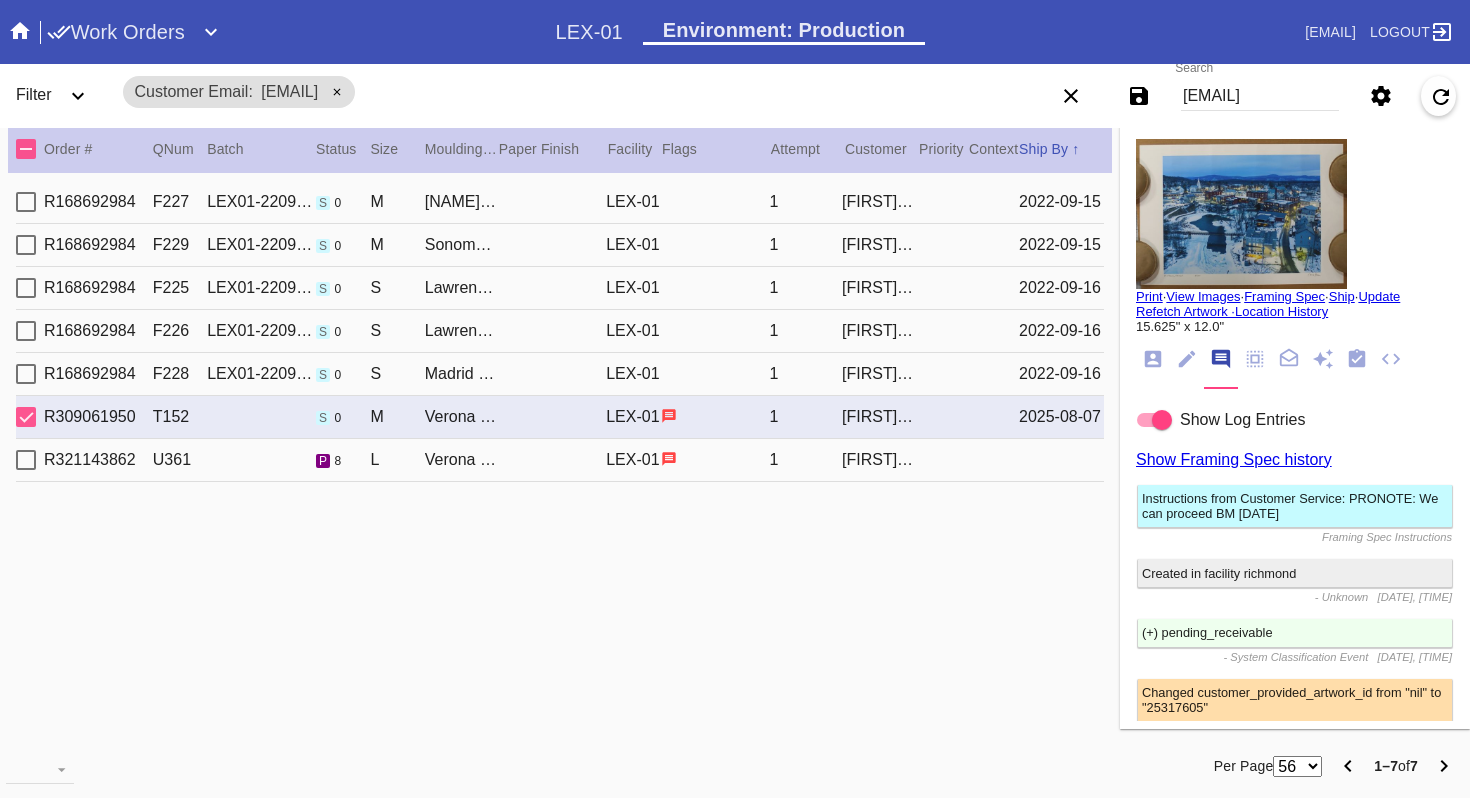 click on "Print" at bounding box center (1149, 296) 